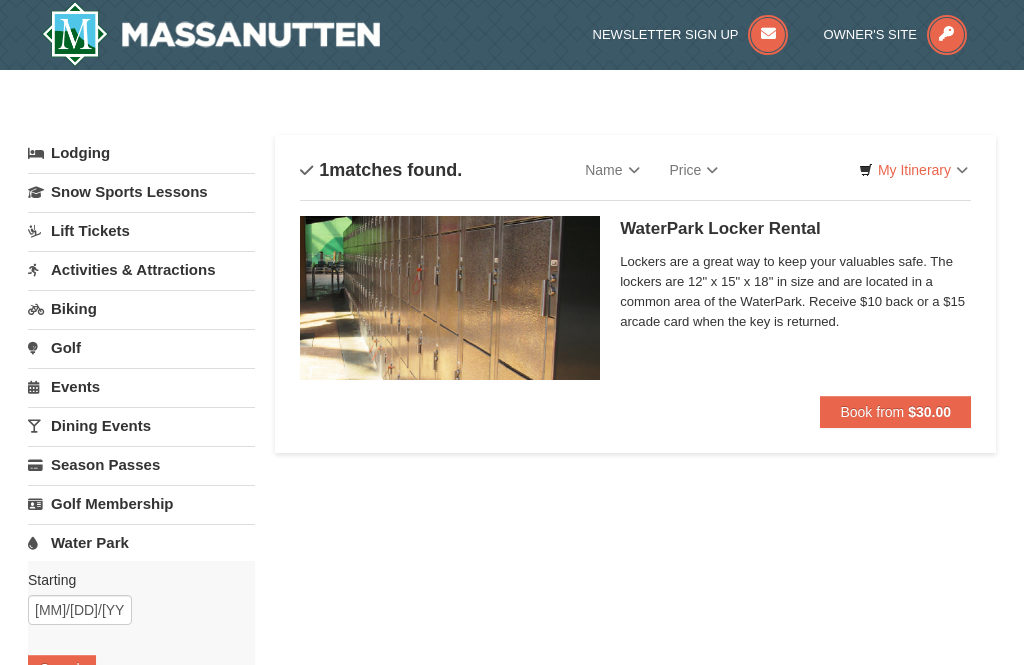 scroll, scrollTop: 0, scrollLeft: 0, axis: both 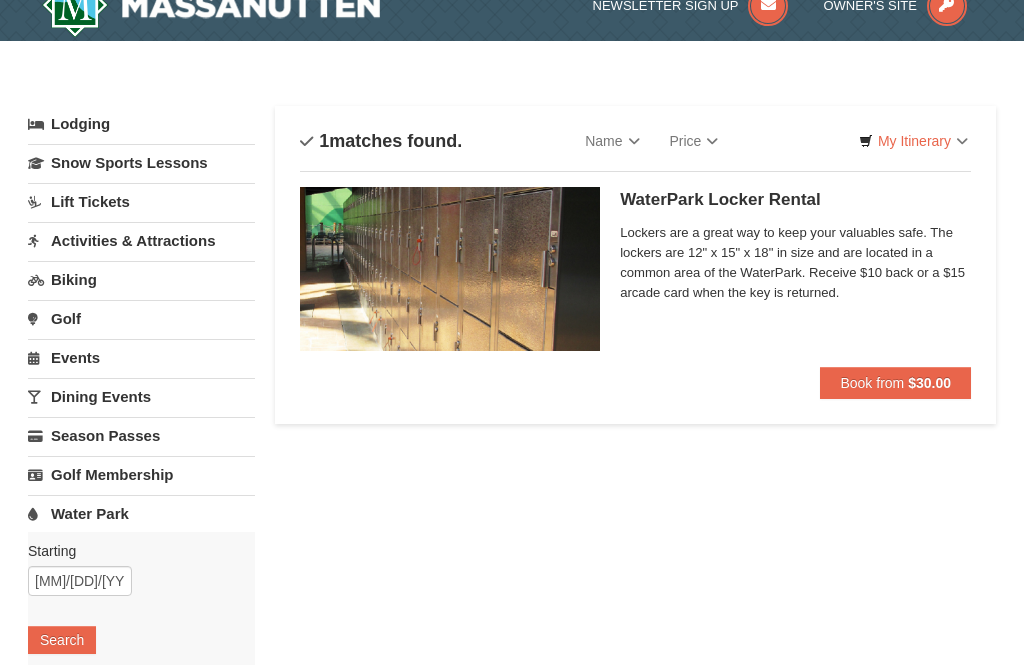click on "Snow Sports Lessons" at bounding box center (141, 162) 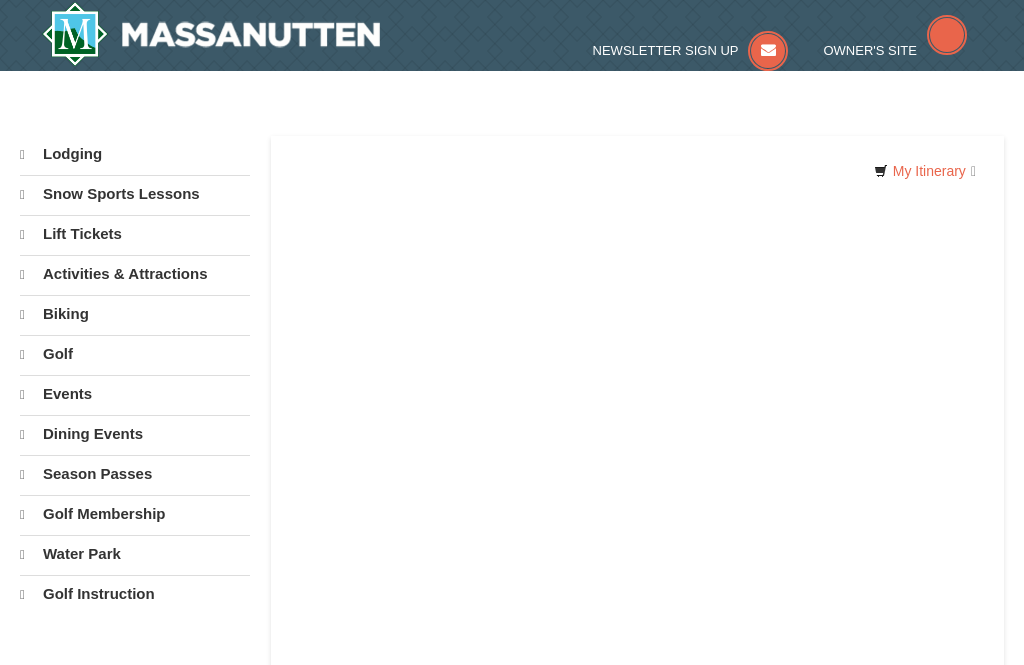 scroll, scrollTop: 0, scrollLeft: 0, axis: both 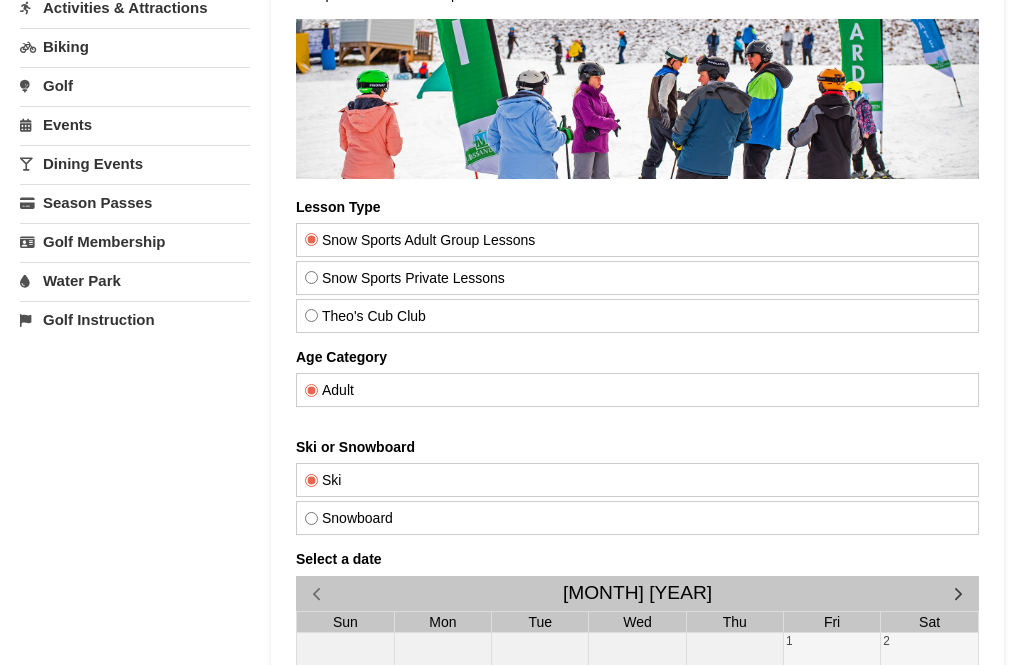 click on "Theo's Cub Club" at bounding box center (311, 315) 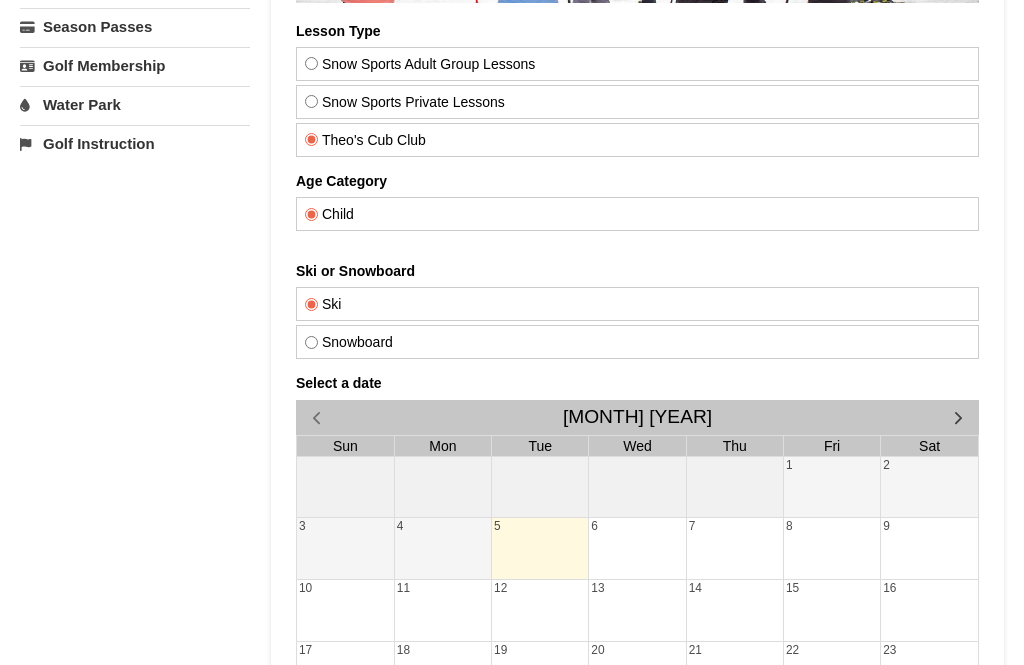 scroll, scrollTop: 493, scrollLeft: 0, axis: vertical 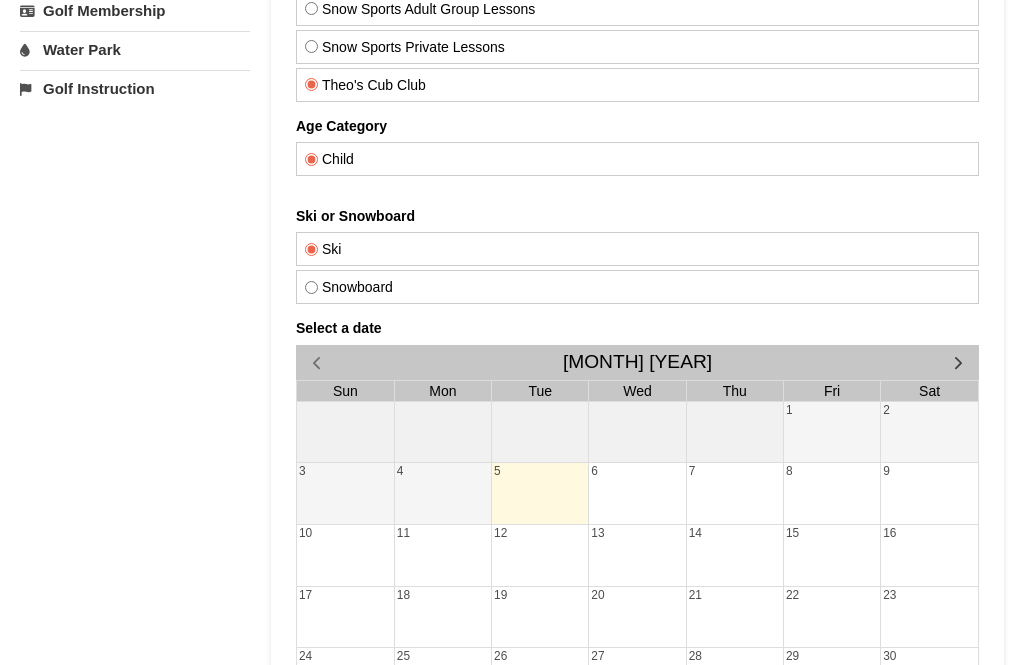 click at bounding box center [958, 362] 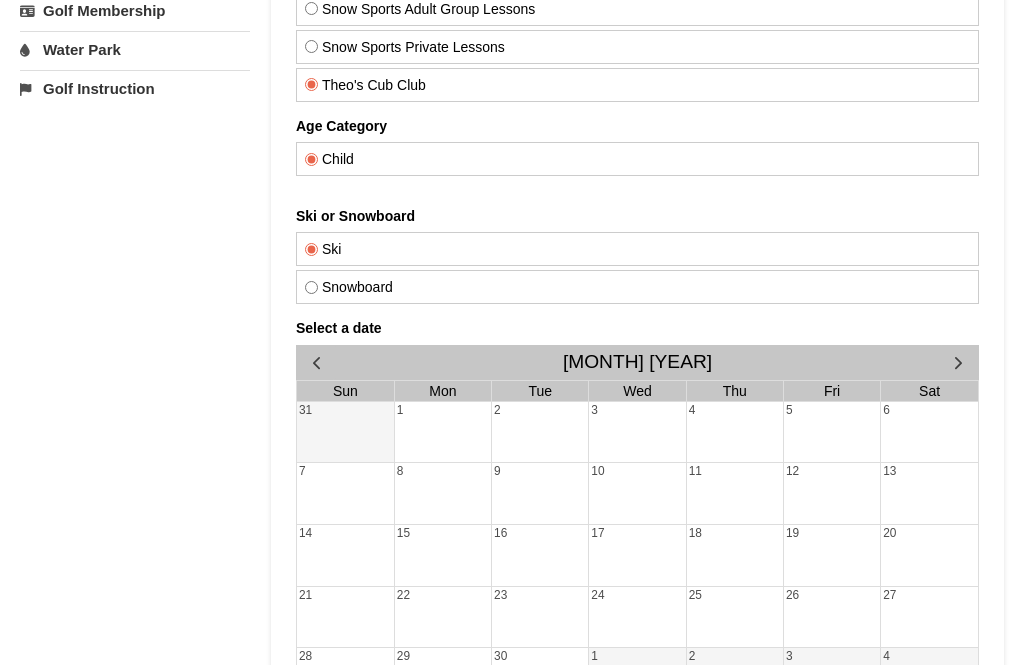 click at bounding box center (958, 362) 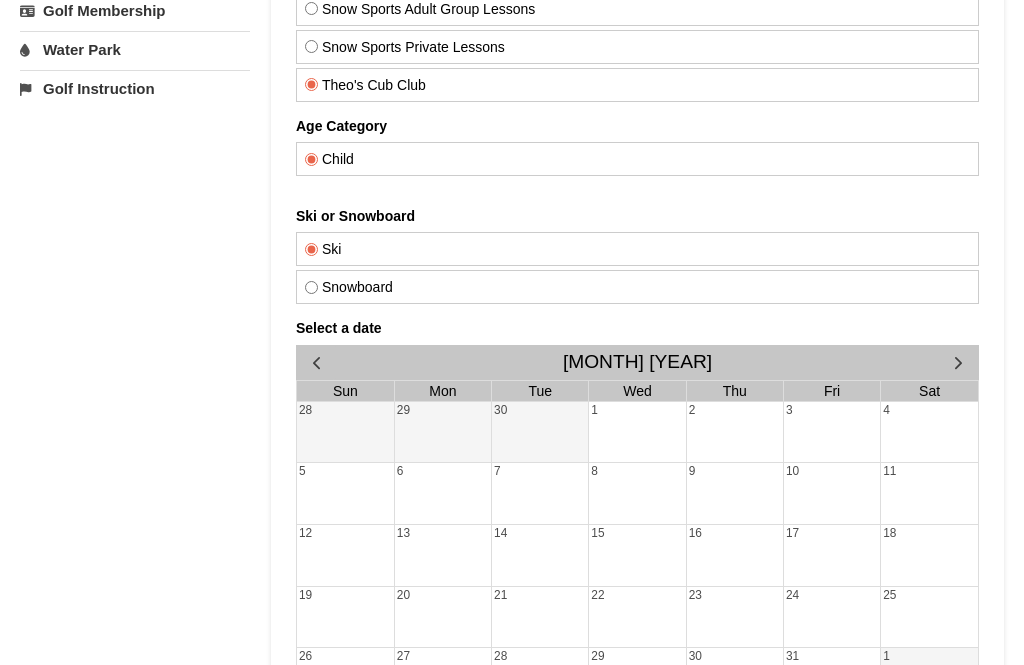 click at bounding box center (958, 362) 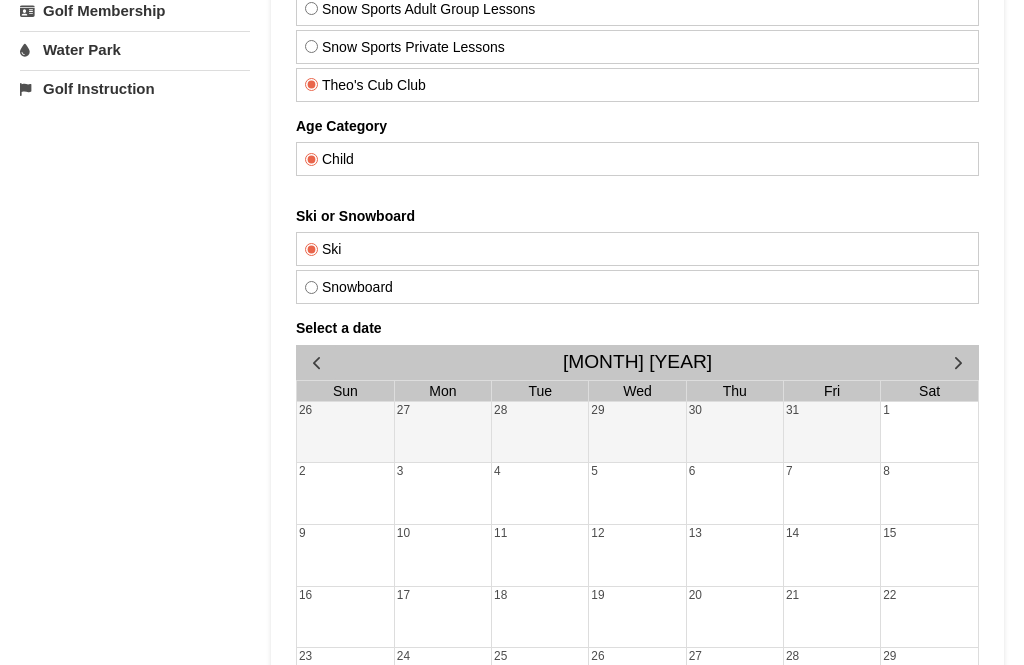 click at bounding box center (958, 362) 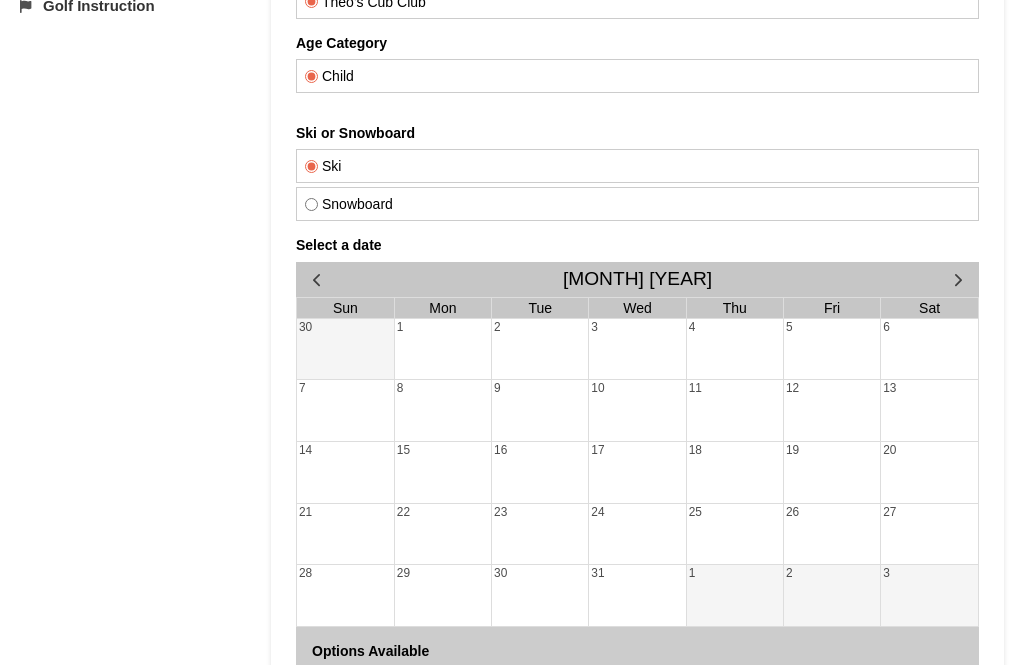 scroll, scrollTop: 576, scrollLeft: 0, axis: vertical 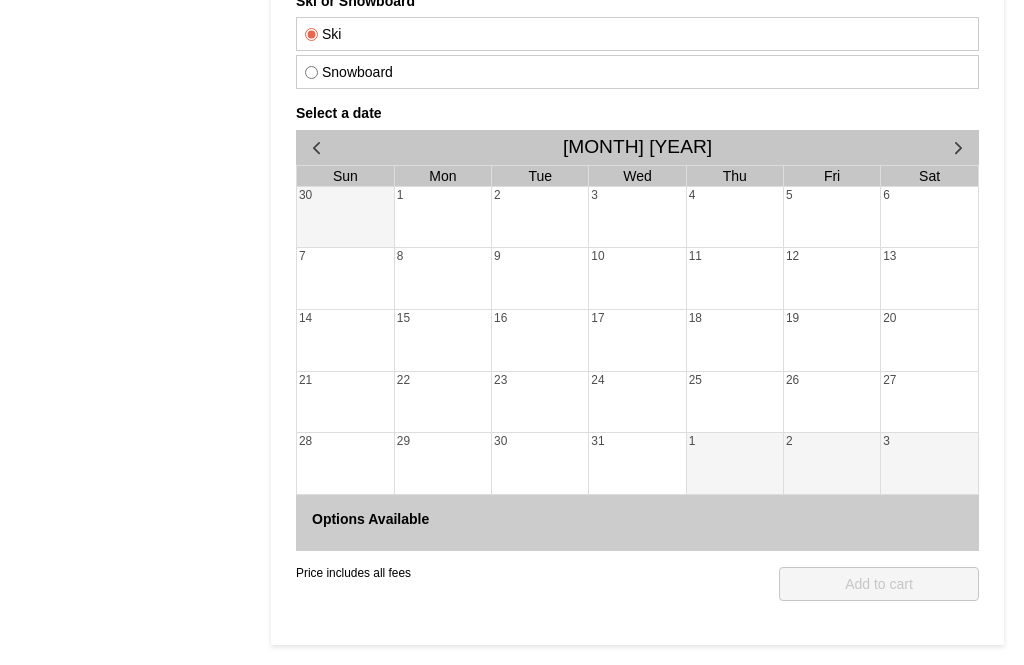 click at bounding box center (735, 467) 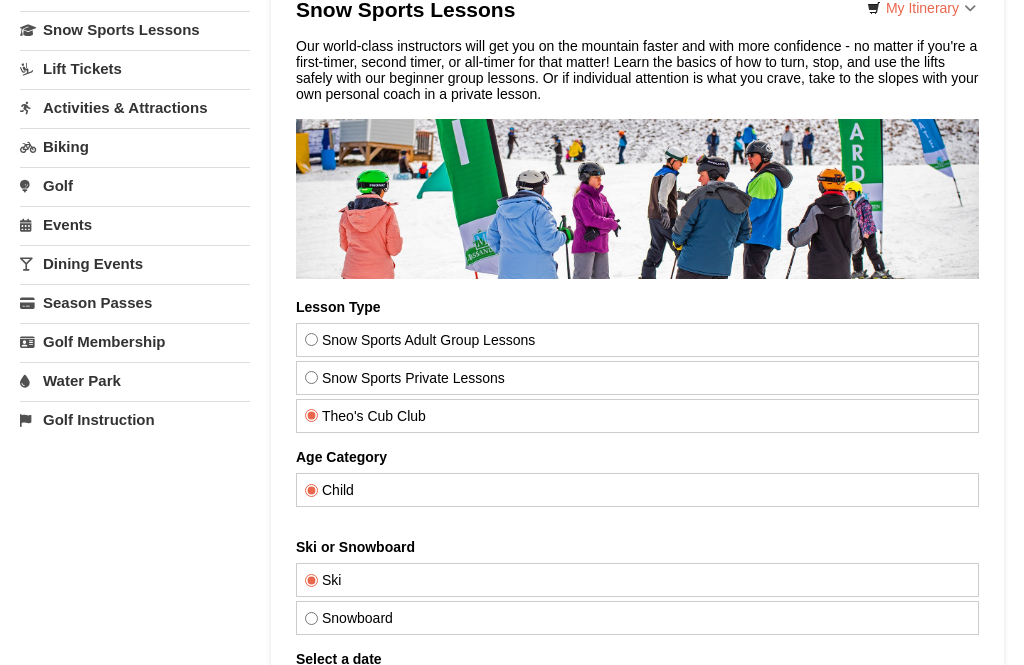 scroll, scrollTop: 158, scrollLeft: 0, axis: vertical 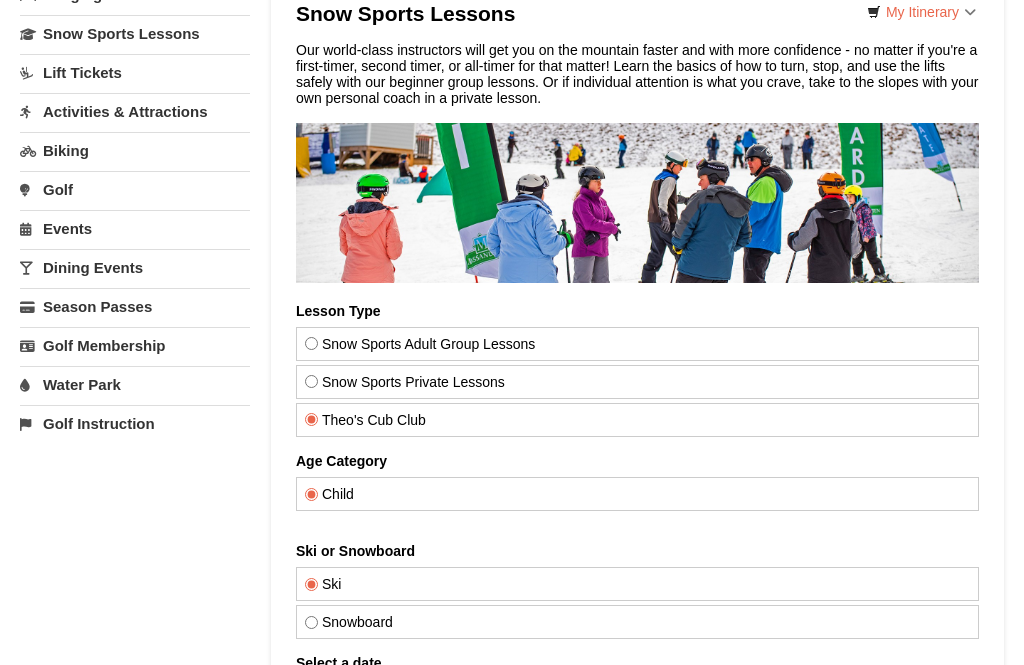 click on "Lift Tickets" at bounding box center [135, 72] 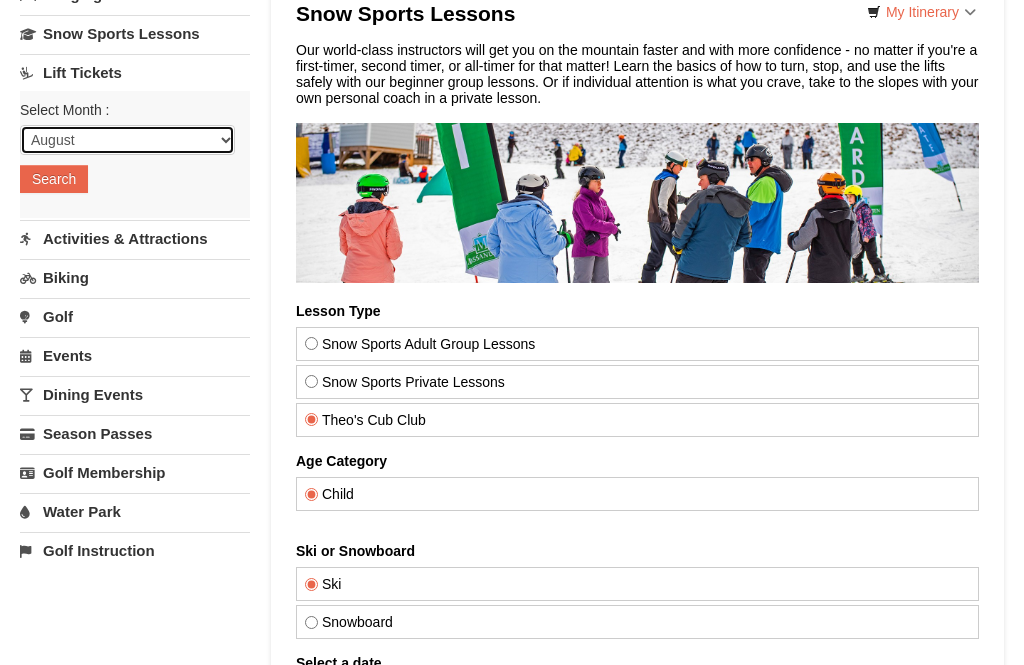 click on "August  September  October  November  December  January  February  March  April  May  June  July" at bounding box center [127, 140] 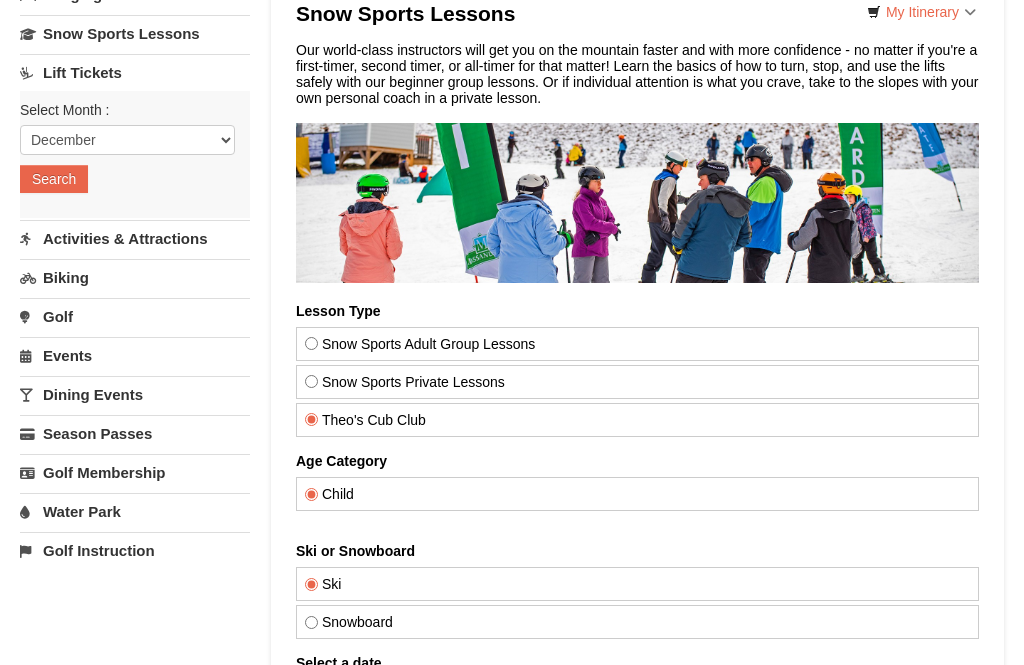 click on "Search" at bounding box center [54, 179] 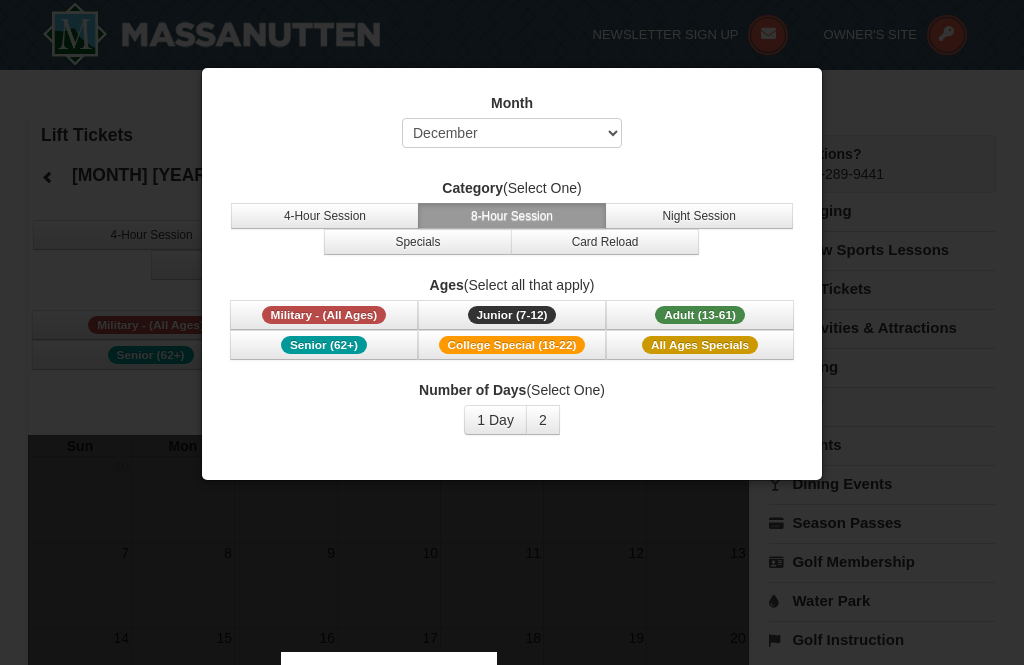 select on "12" 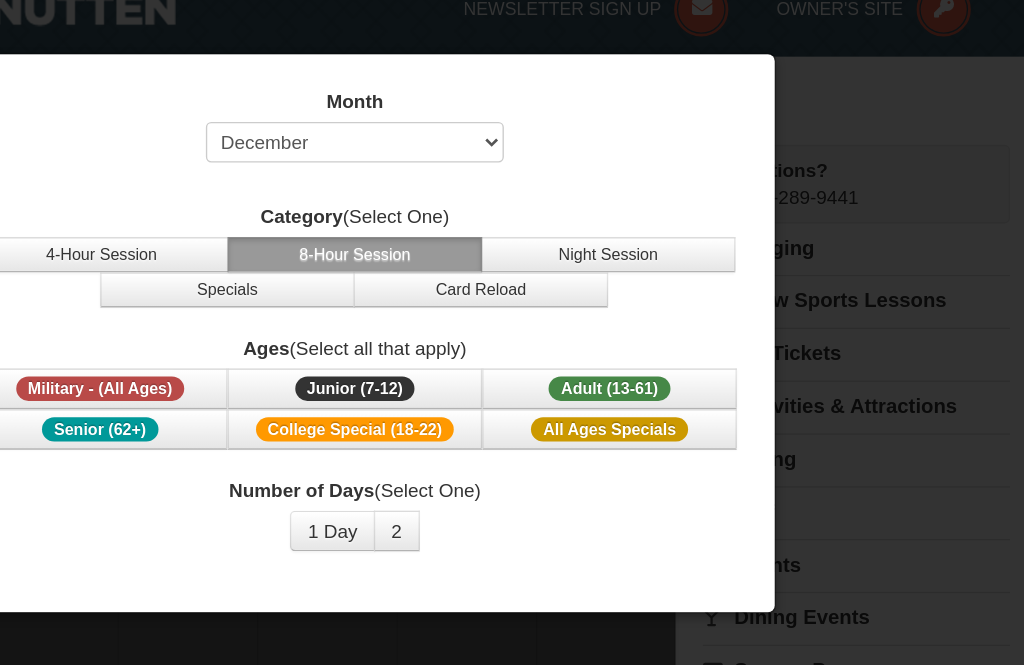 click on "Adult (13-61)" at bounding box center (700, 315) 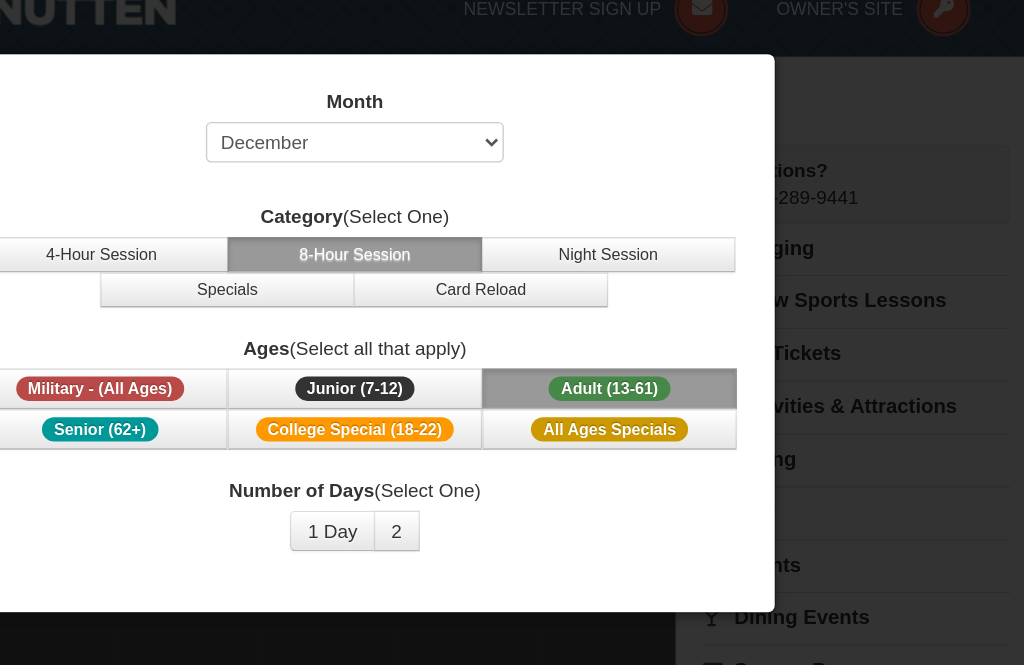 click on "All Ages Specials" at bounding box center [700, 345] 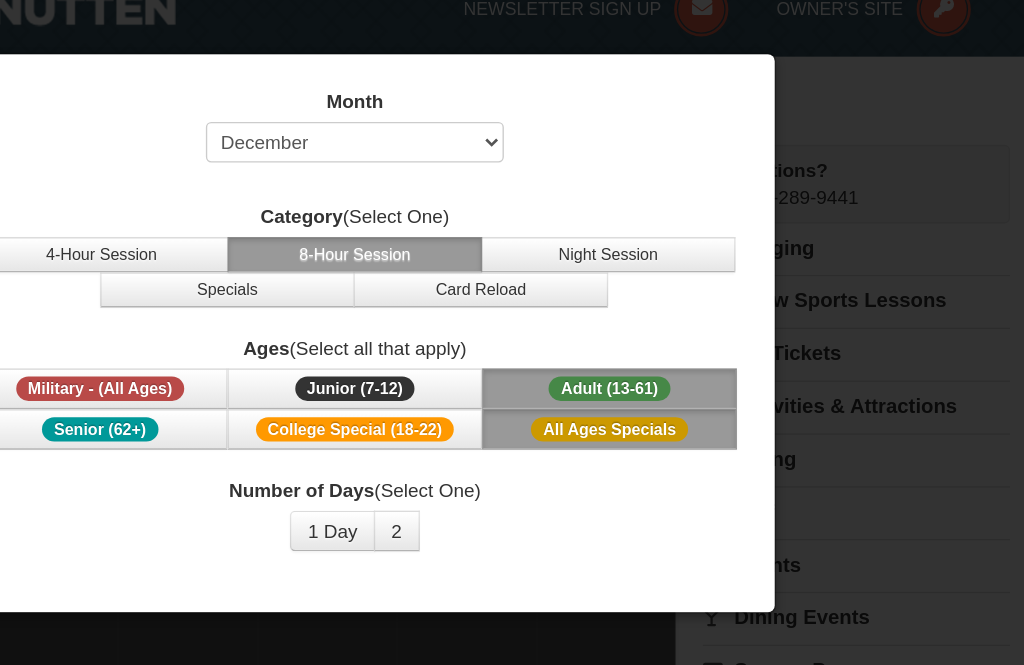 click on "All Ages Specials" at bounding box center (700, 345) 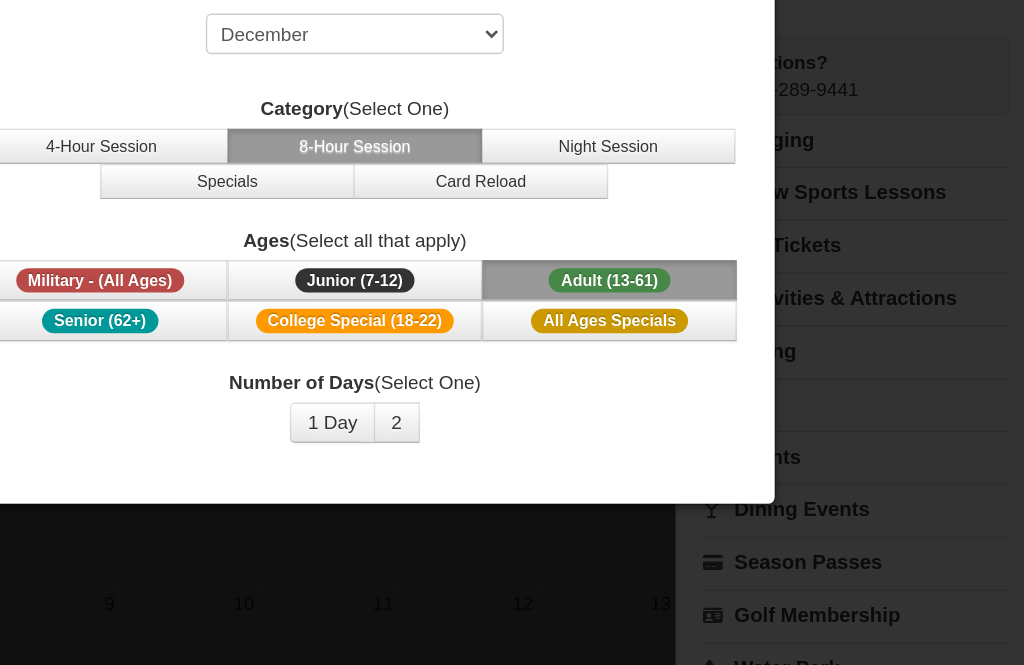 click on "2" at bounding box center [543, 420] 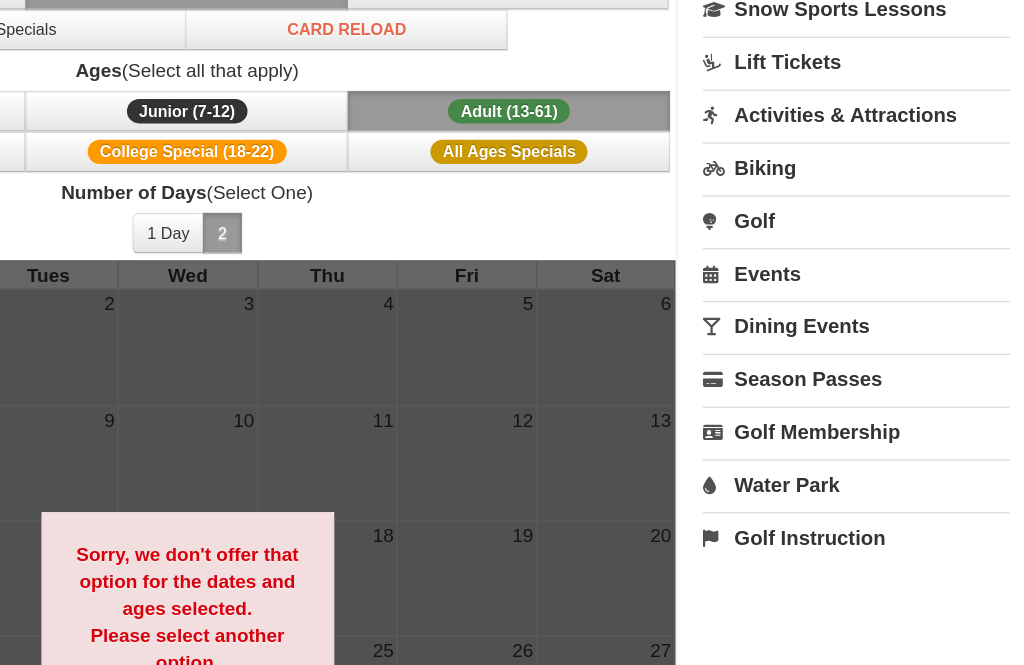 scroll, scrollTop: 242, scrollLeft: 0, axis: vertical 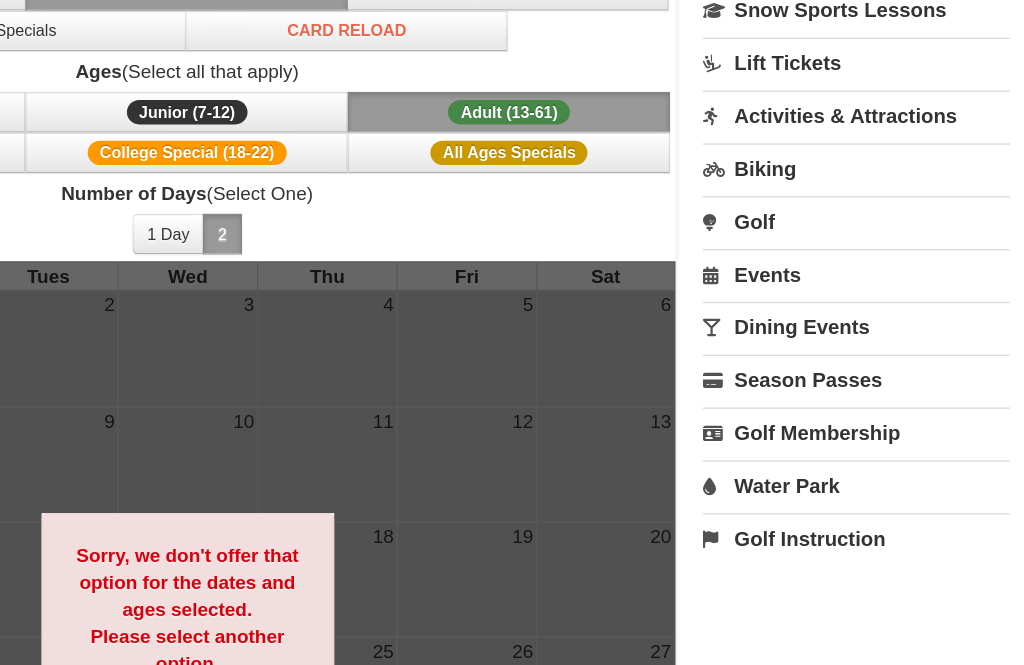 click on "Adult (13-61)" at bounding box center [626, 83] 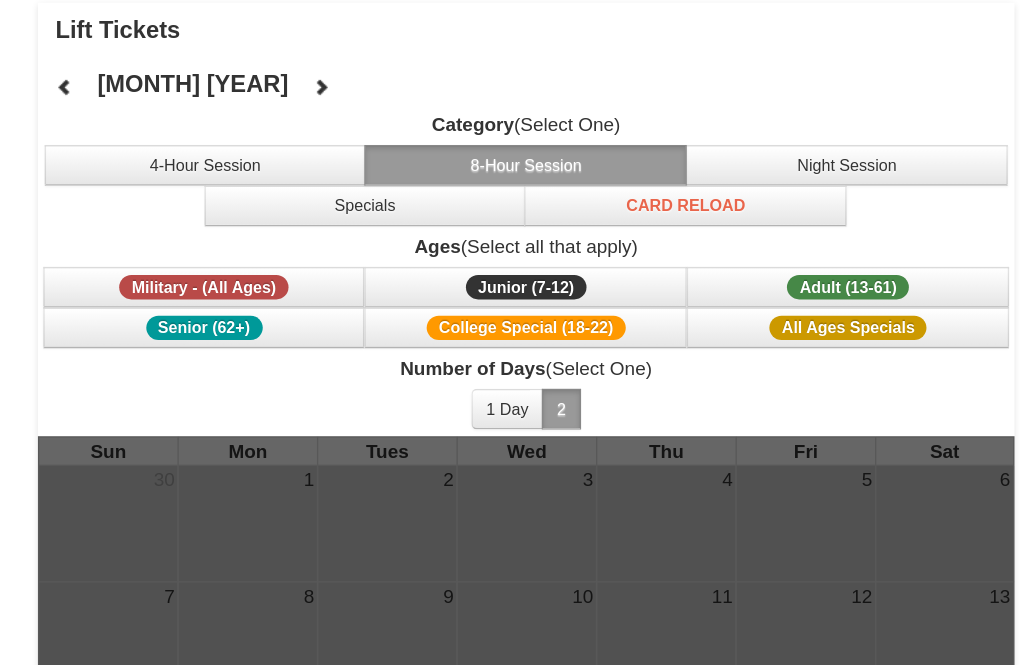 scroll, scrollTop: 111, scrollLeft: 0, axis: vertical 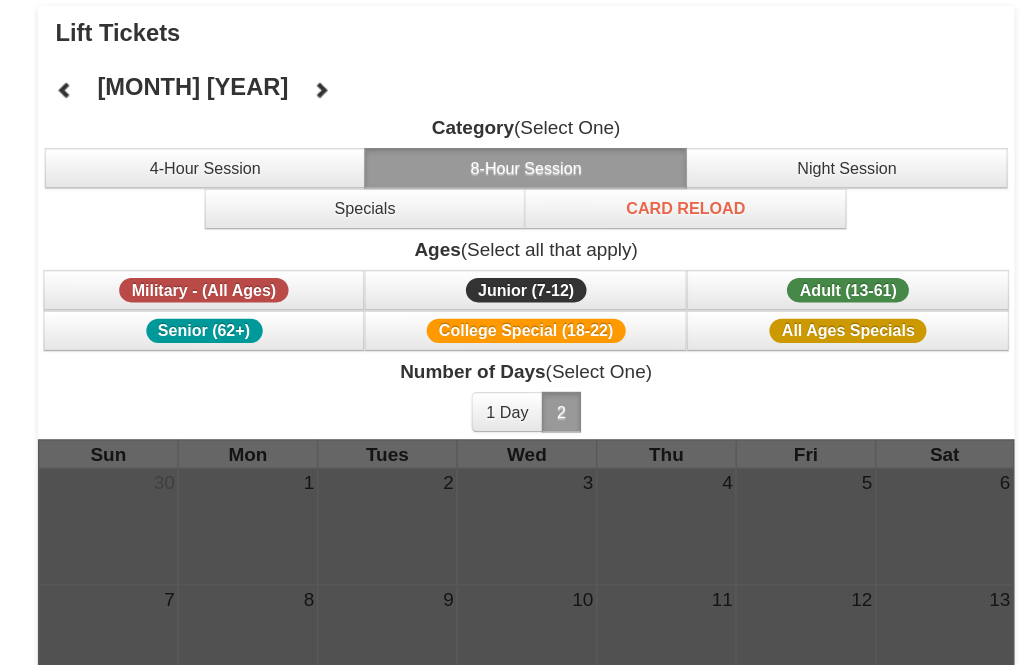 click on "4-Hour Session" at bounding box center [152, 124] 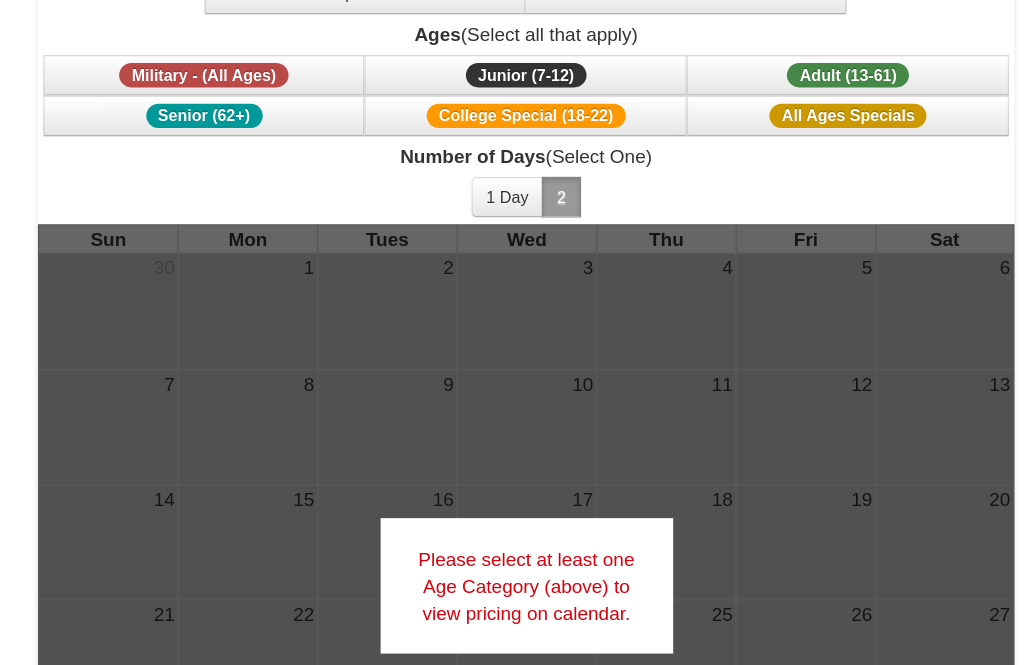 scroll, scrollTop: 144, scrollLeft: 0, axis: vertical 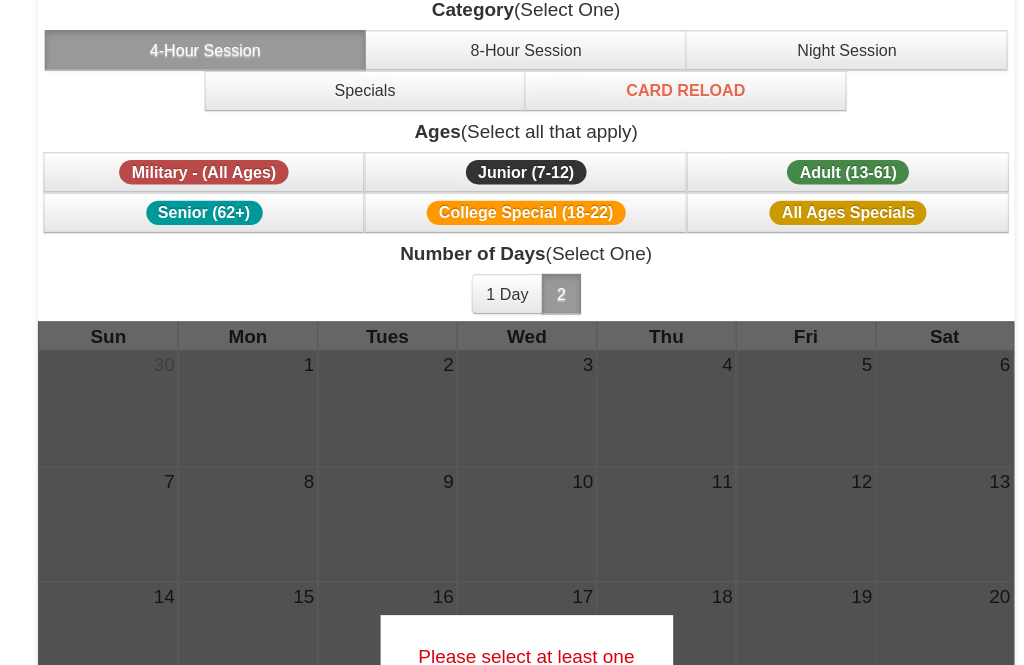 click on "Adult (13-61)" at bounding box center [626, 181] 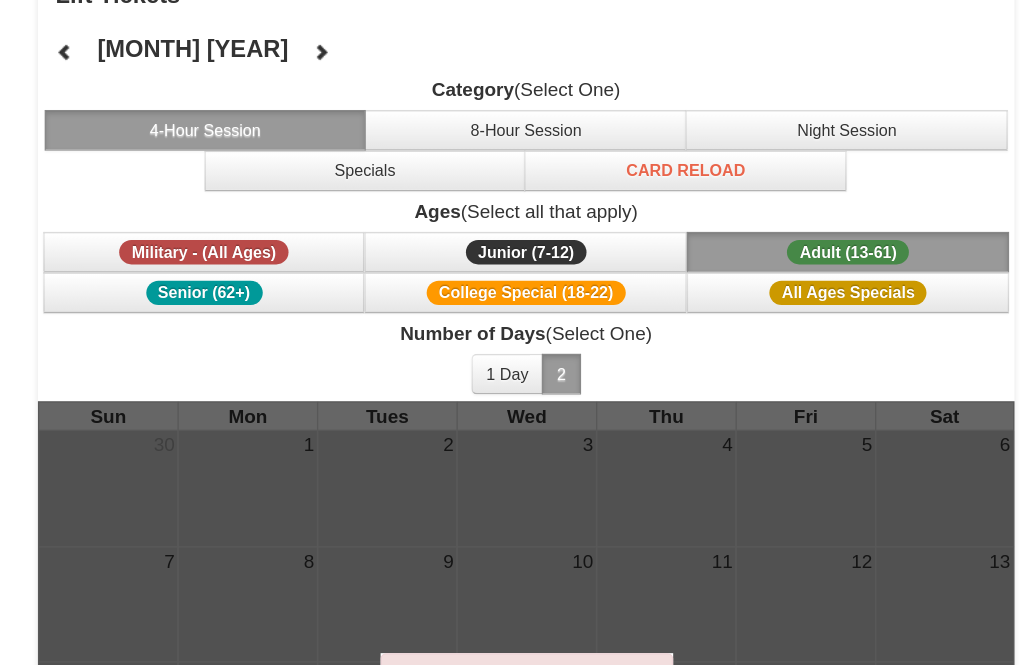 scroll, scrollTop: 138, scrollLeft: 0, axis: vertical 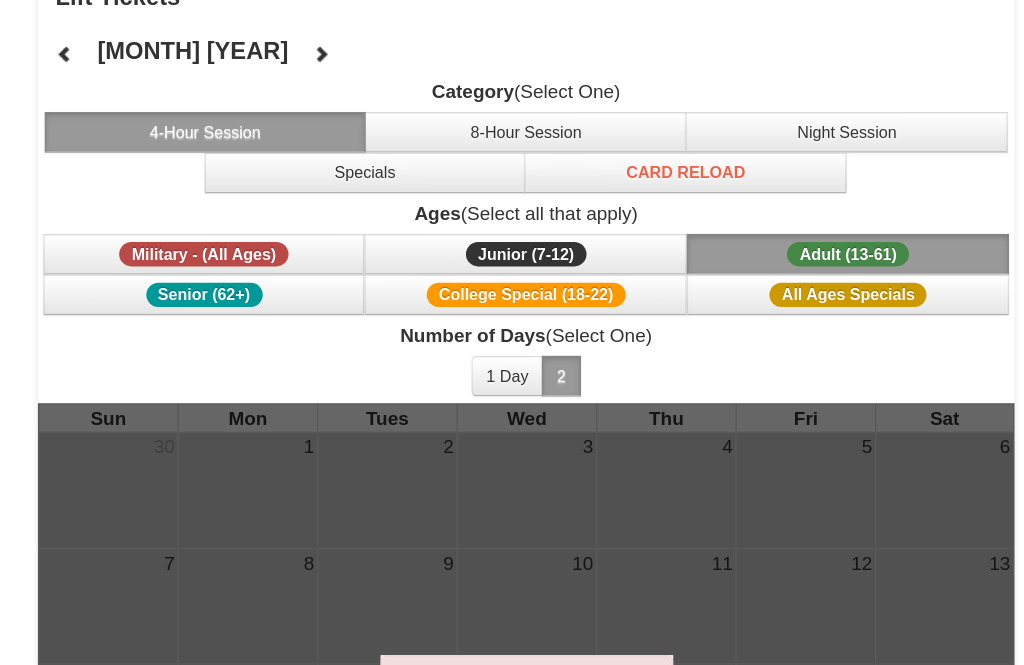 click on "Specials" at bounding box center (270, 127) 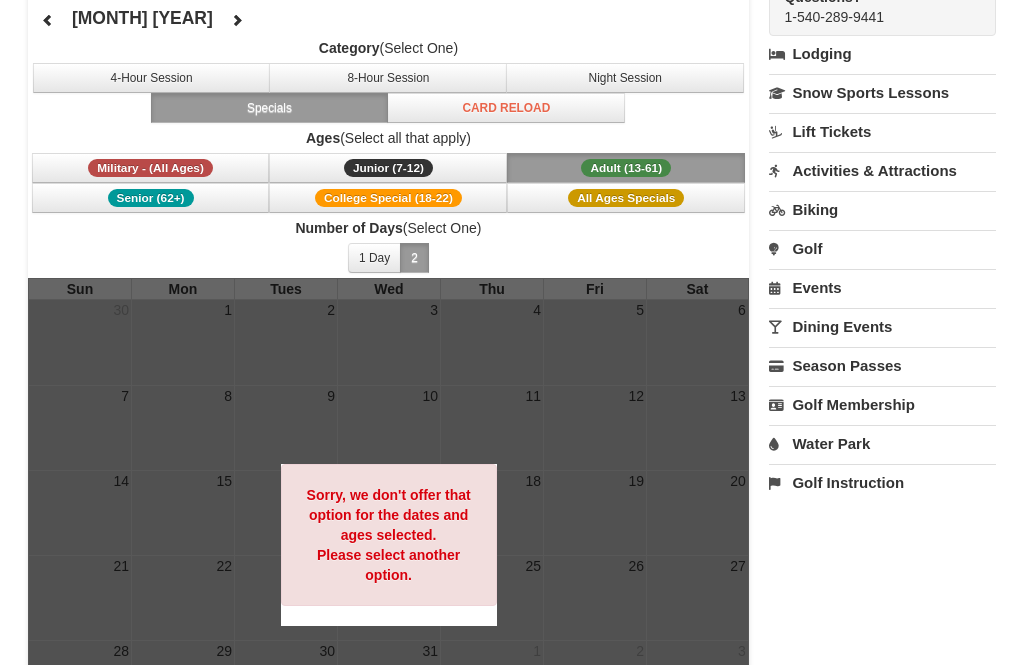 scroll, scrollTop: 105, scrollLeft: 0, axis: vertical 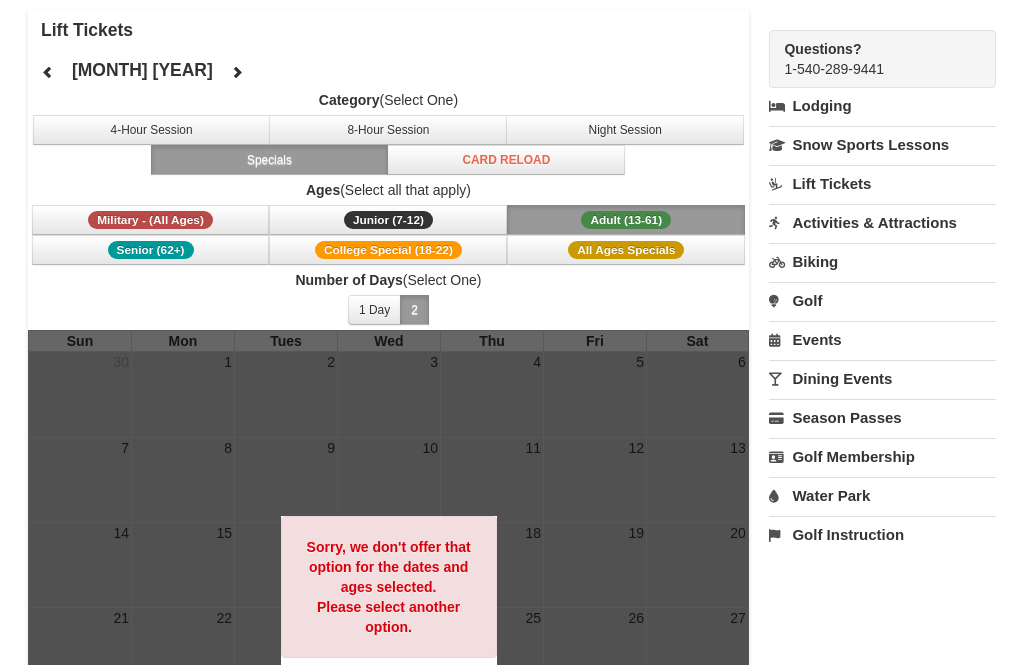 click on "Lift Tickets" at bounding box center [882, 183] 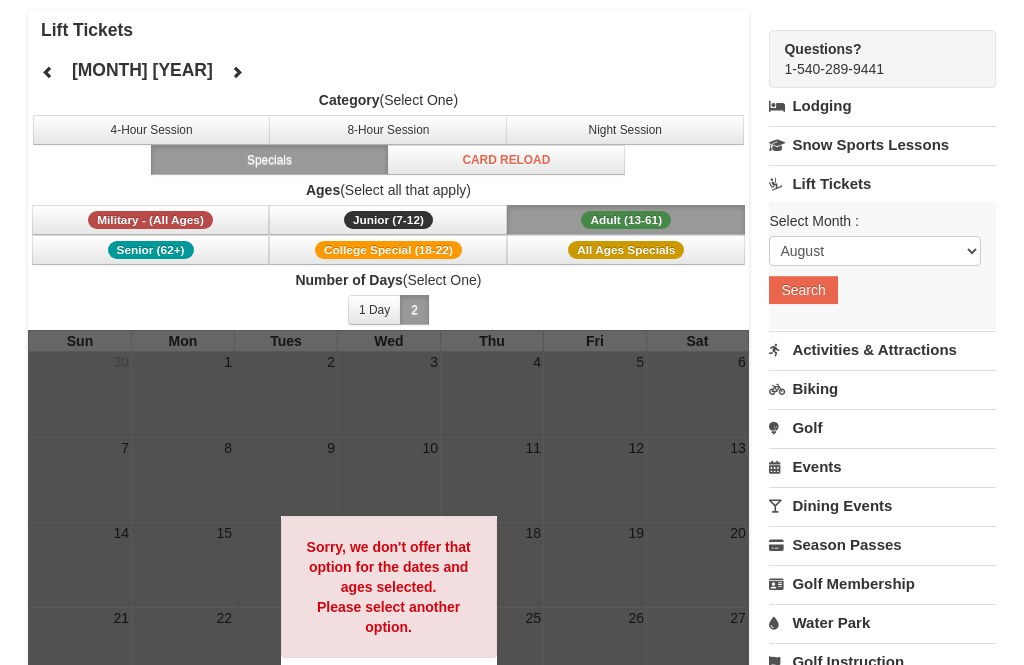 click on "Snow Sports Lessons" at bounding box center [882, 144] 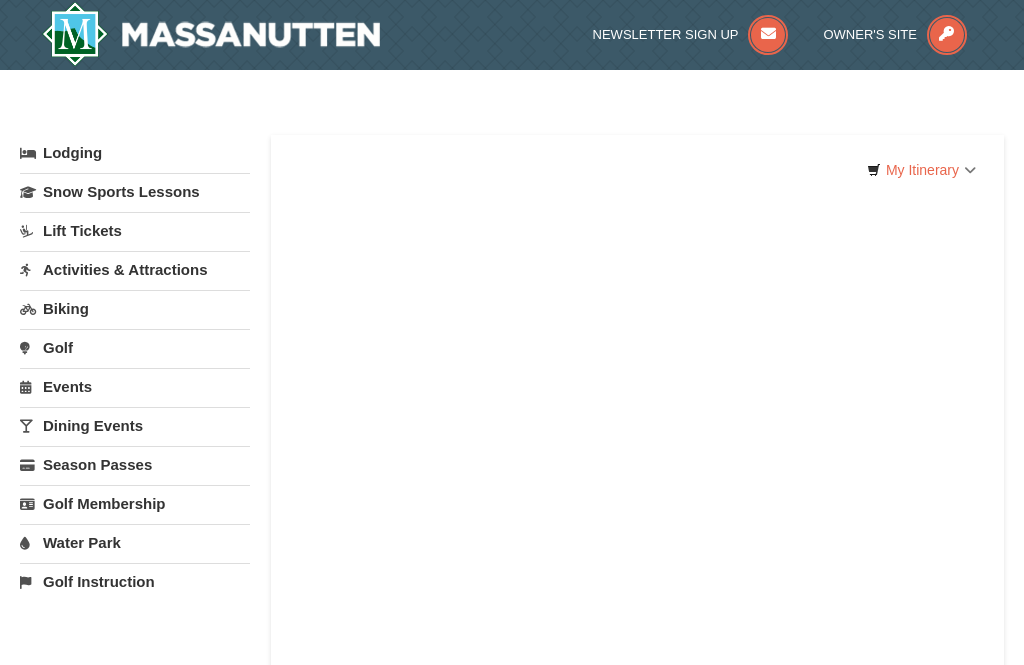 scroll, scrollTop: 0, scrollLeft: 0, axis: both 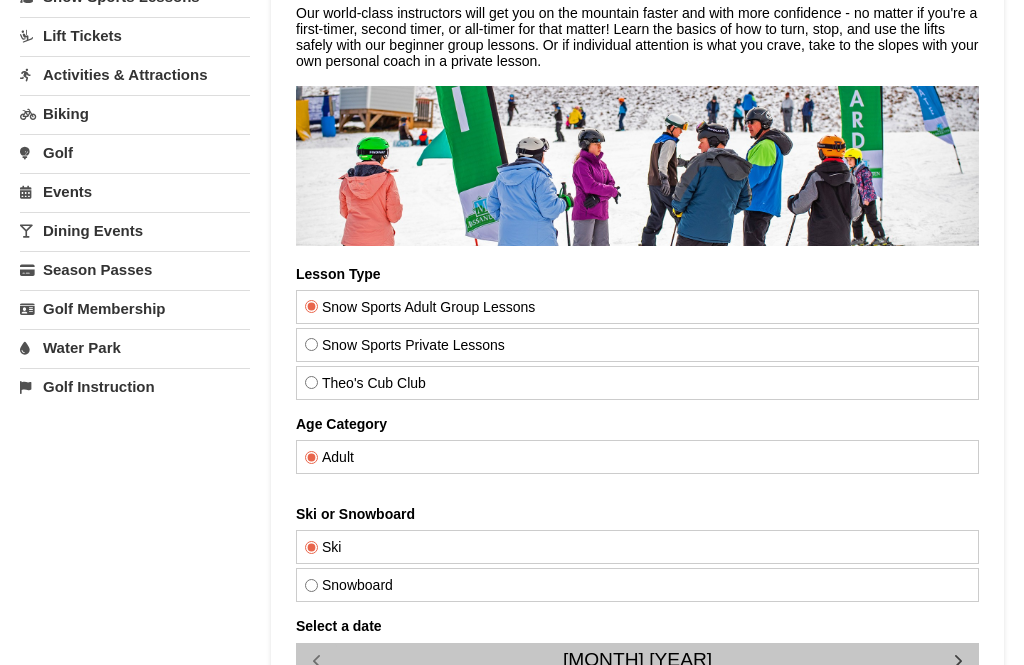 click on "Theo's Cub Club" at bounding box center (311, 382) 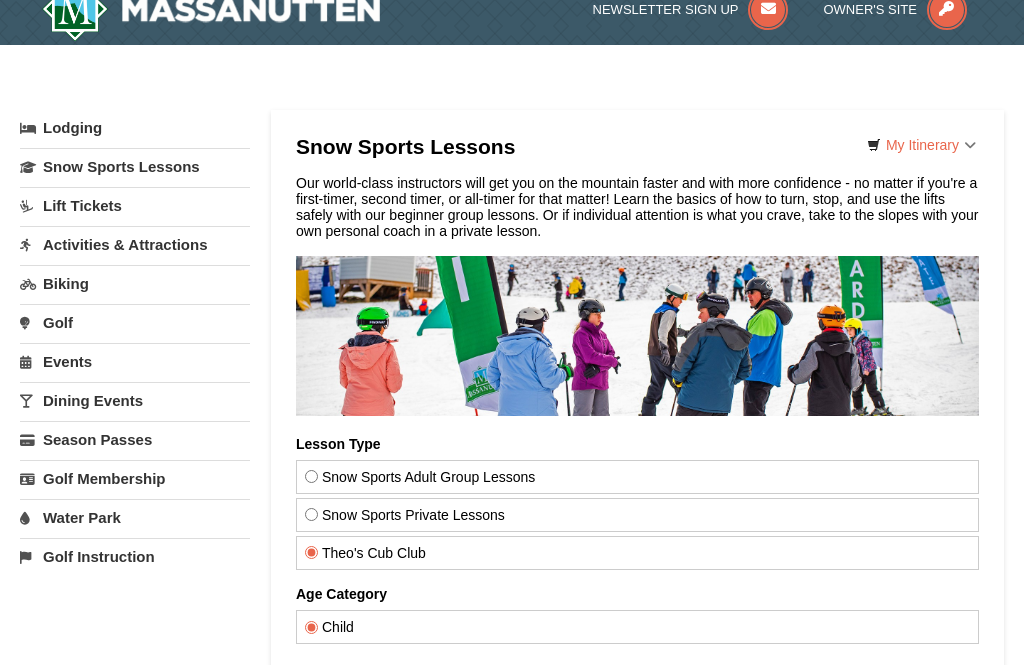 scroll, scrollTop: 0, scrollLeft: 0, axis: both 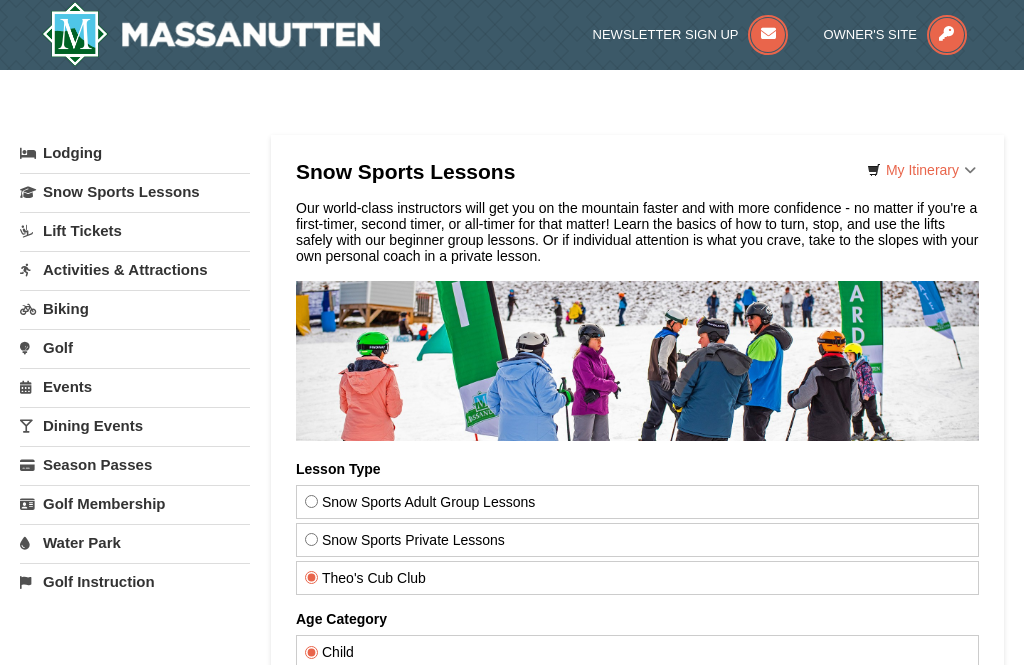 click at bounding box center [947, 35] 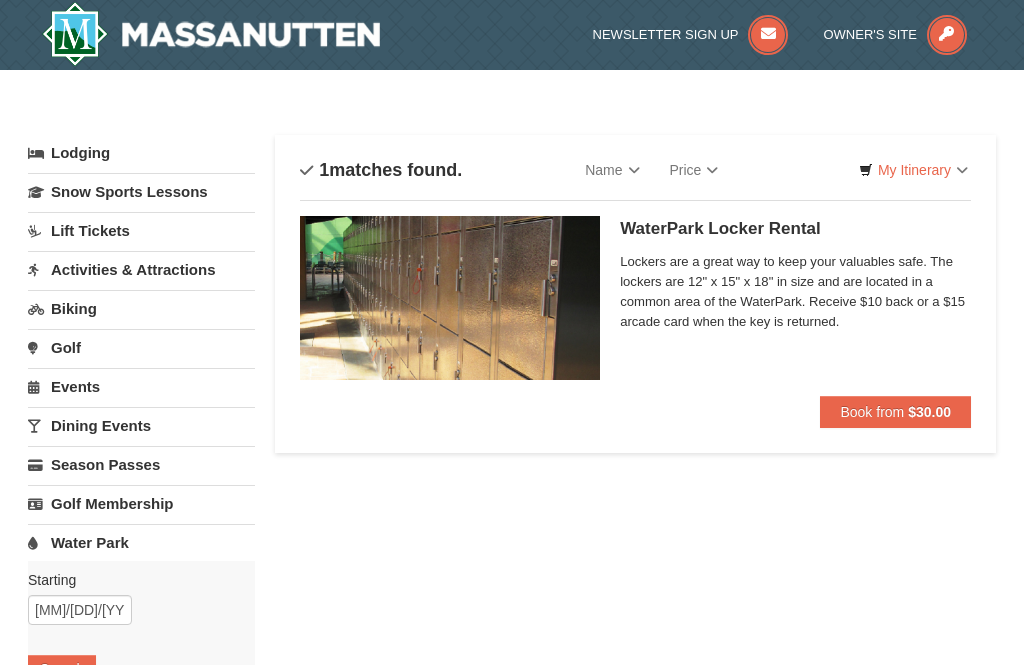 scroll, scrollTop: 0, scrollLeft: 0, axis: both 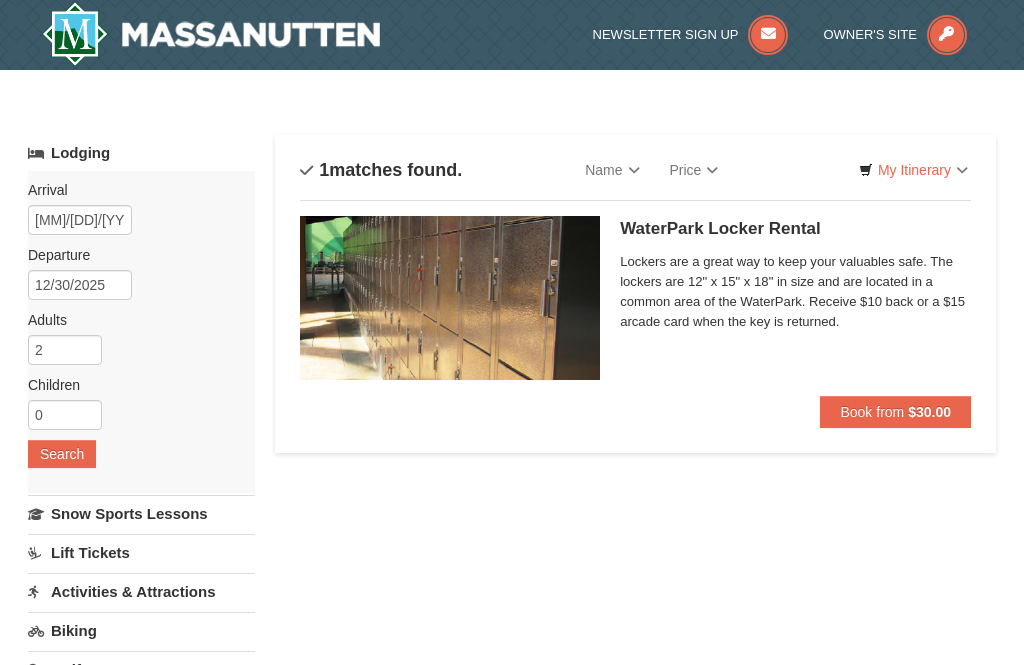 click on "Owner's Site" at bounding box center [870, 34] 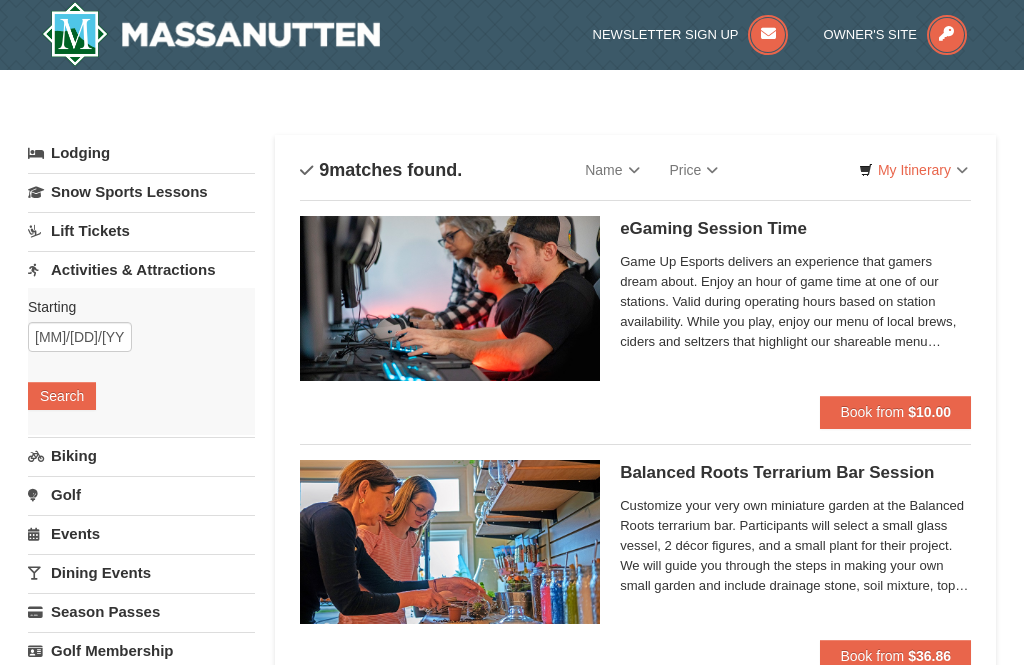scroll, scrollTop: 0, scrollLeft: 0, axis: both 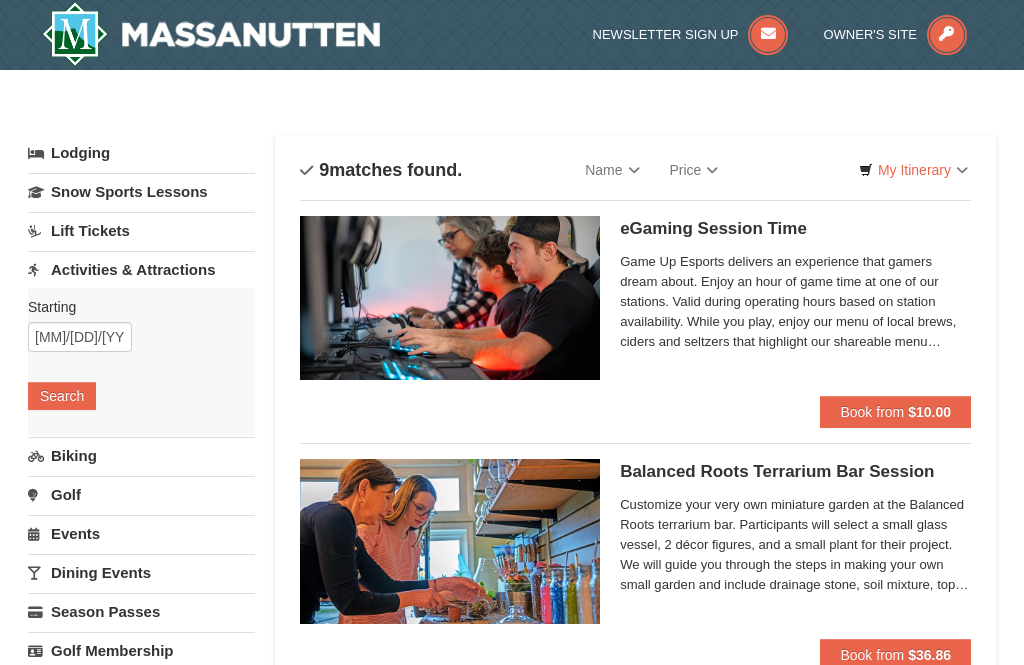 click on "Lift Tickets" at bounding box center (141, 230) 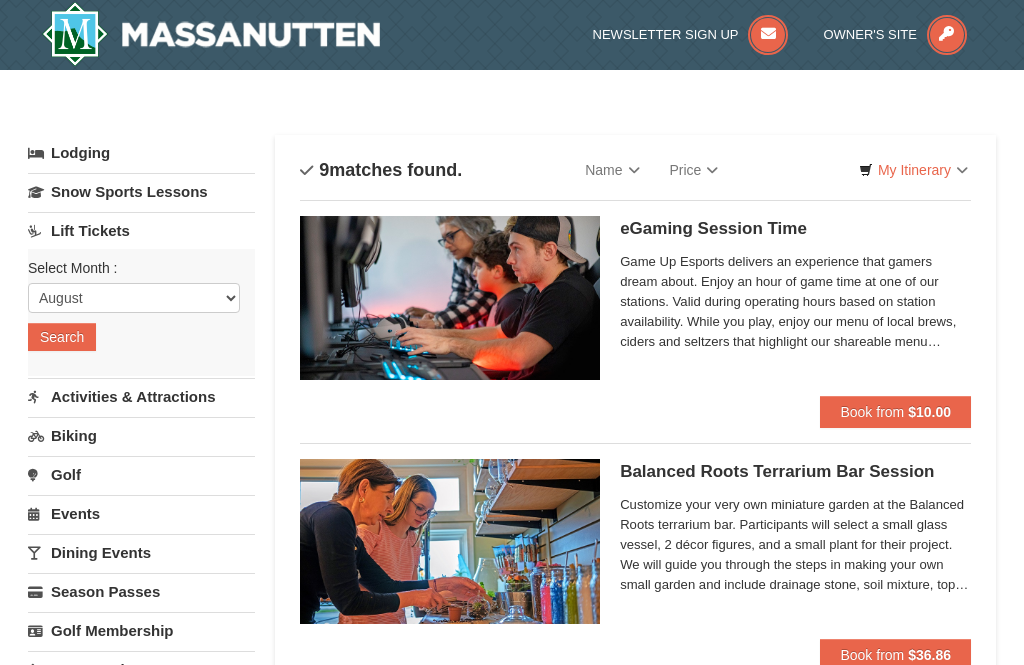 click on "Snow Sports Lessons" at bounding box center (141, 191) 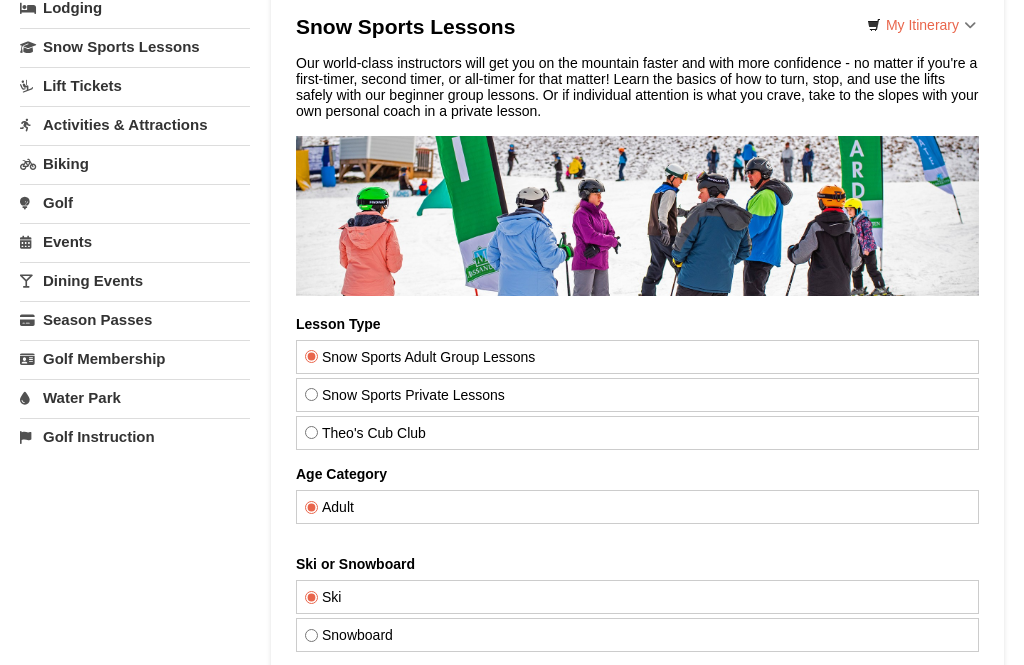 scroll, scrollTop: 0, scrollLeft: 0, axis: both 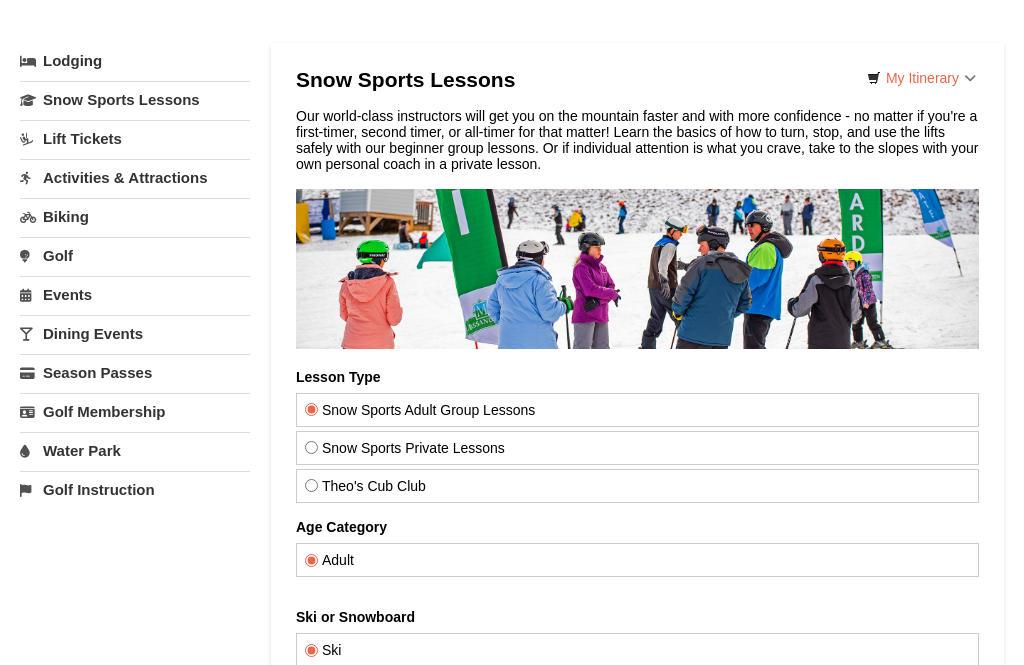 click on "Events" at bounding box center [135, 294] 